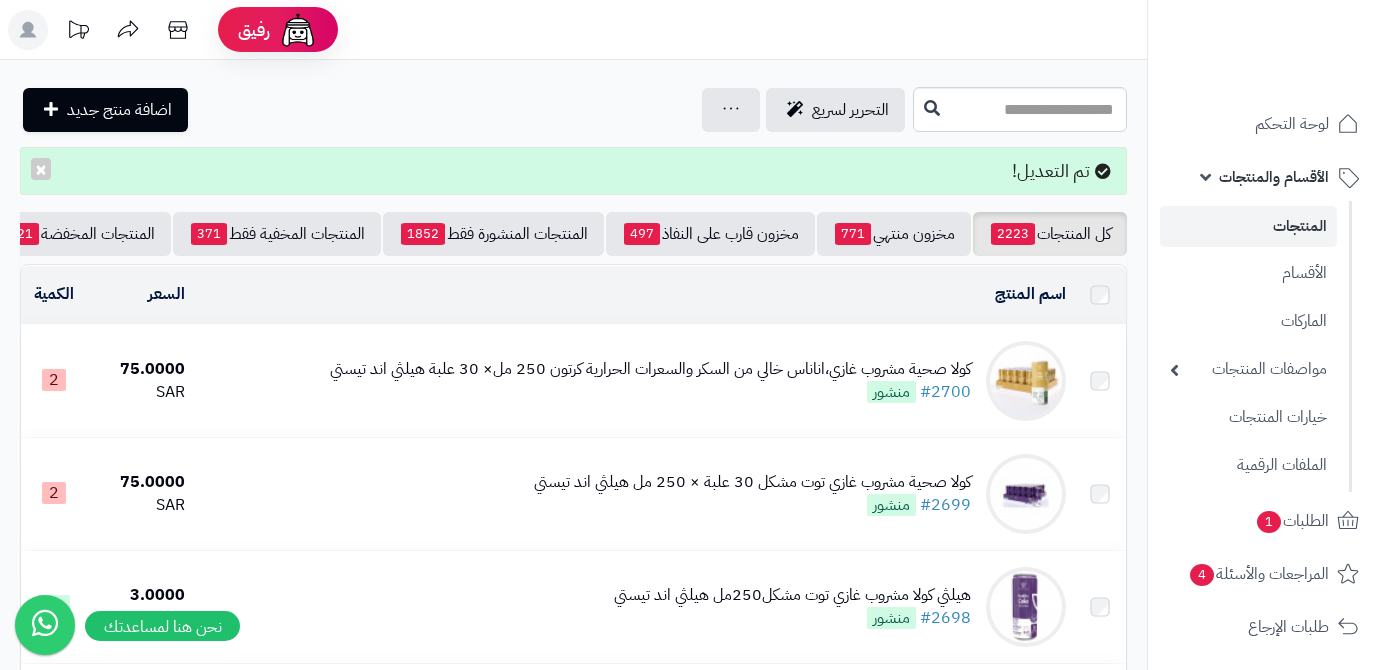 scroll, scrollTop: 0, scrollLeft: 0, axis: both 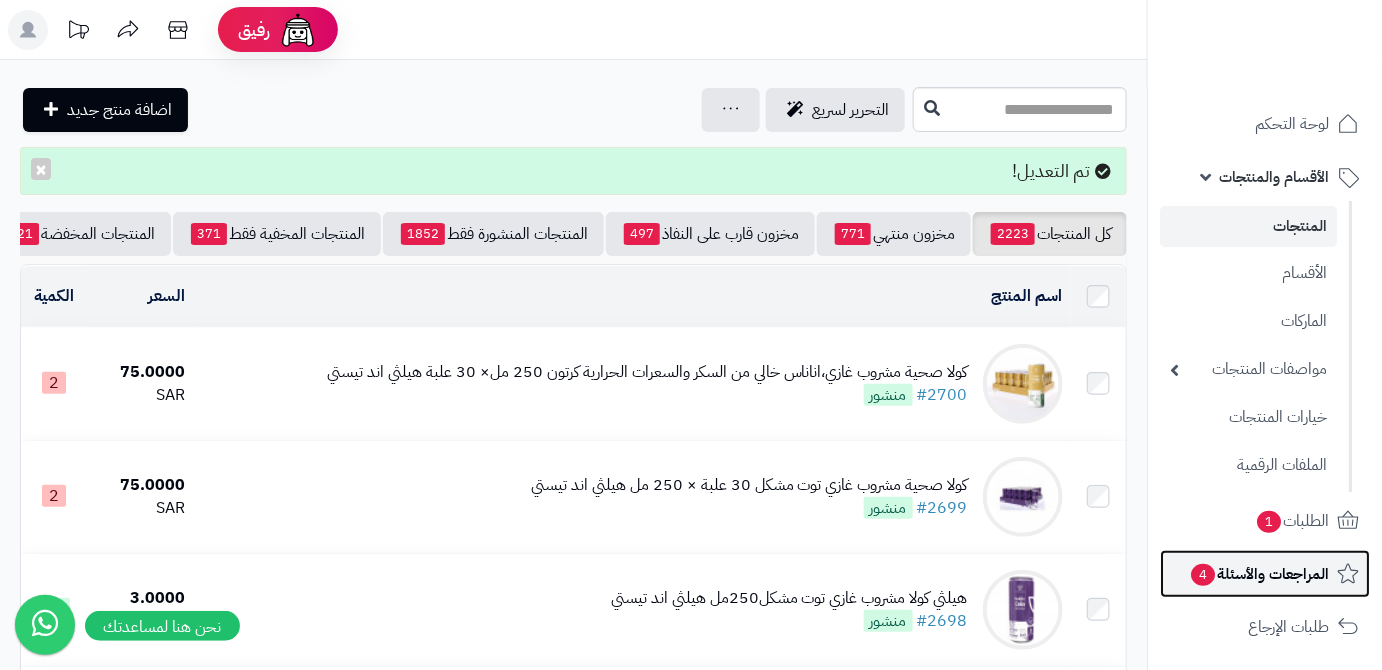 click on "المراجعات والأسئلة  4" at bounding box center [1265, 574] 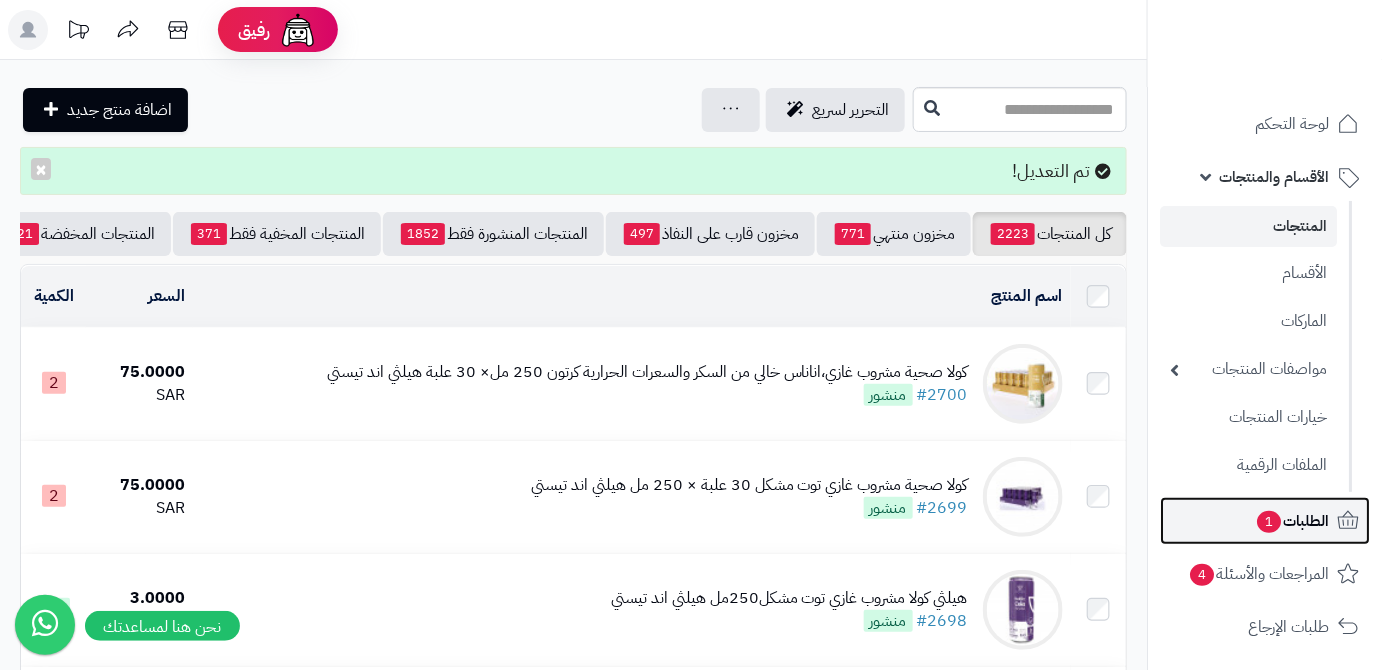 click on "الطلبات  1" at bounding box center [1292, 521] 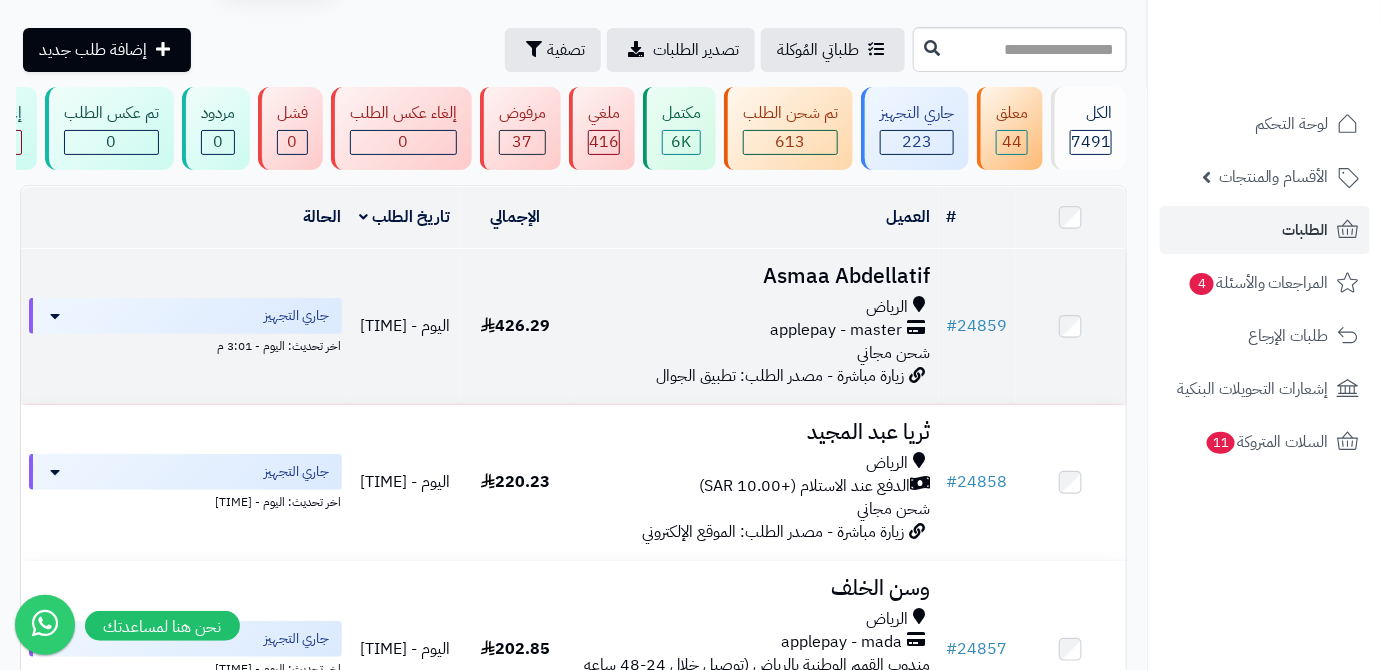 scroll, scrollTop: 90, scrollLeft: 0, axis: vertical 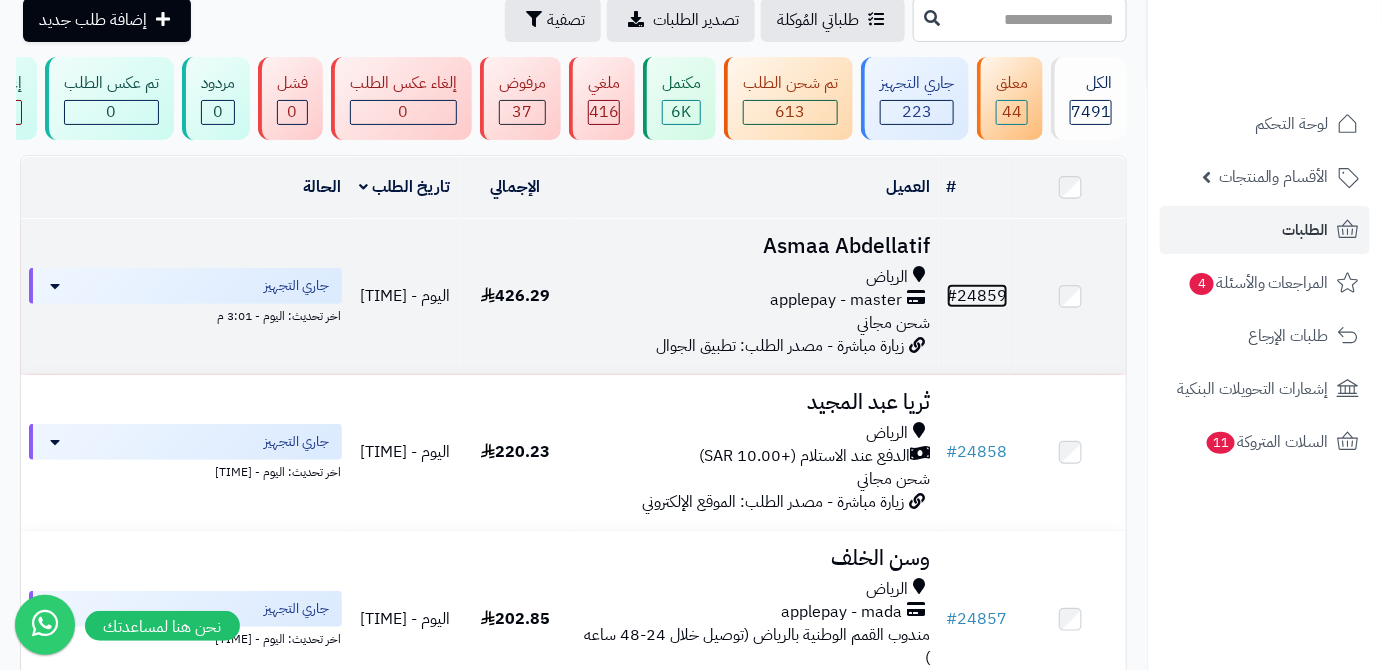 click on "# 24859" at bounding box center [977, 296] 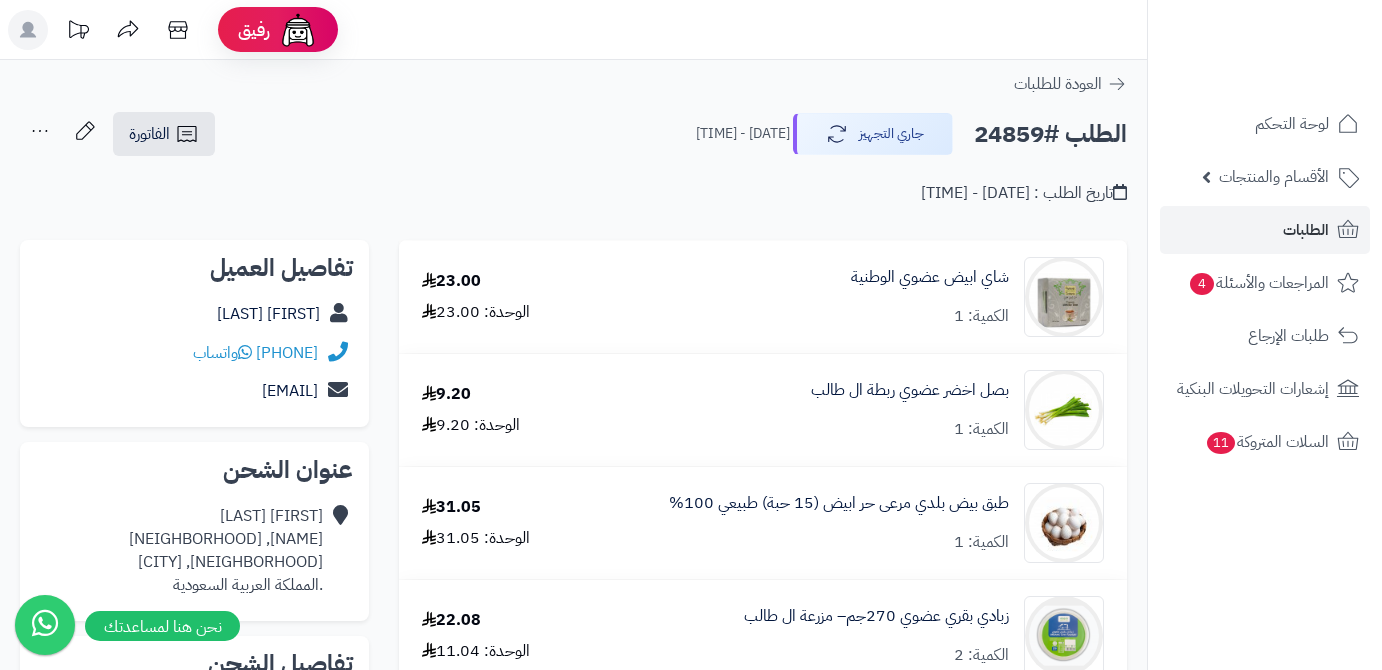 scroll, scrollTop: 0, scrollLeft: 0, axis: both 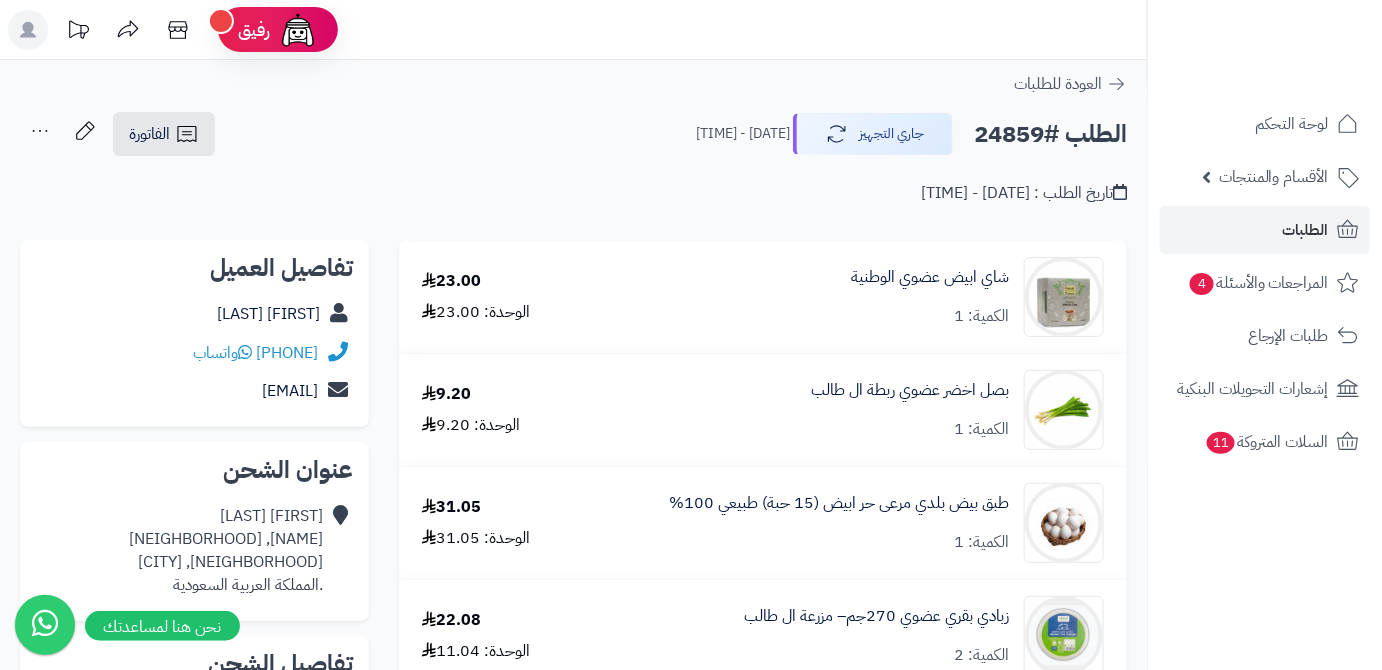 drag, startPoint x: 177, startPoint y: 316, endPoint x: 322, endPoint y: 315, distance: 145.00345 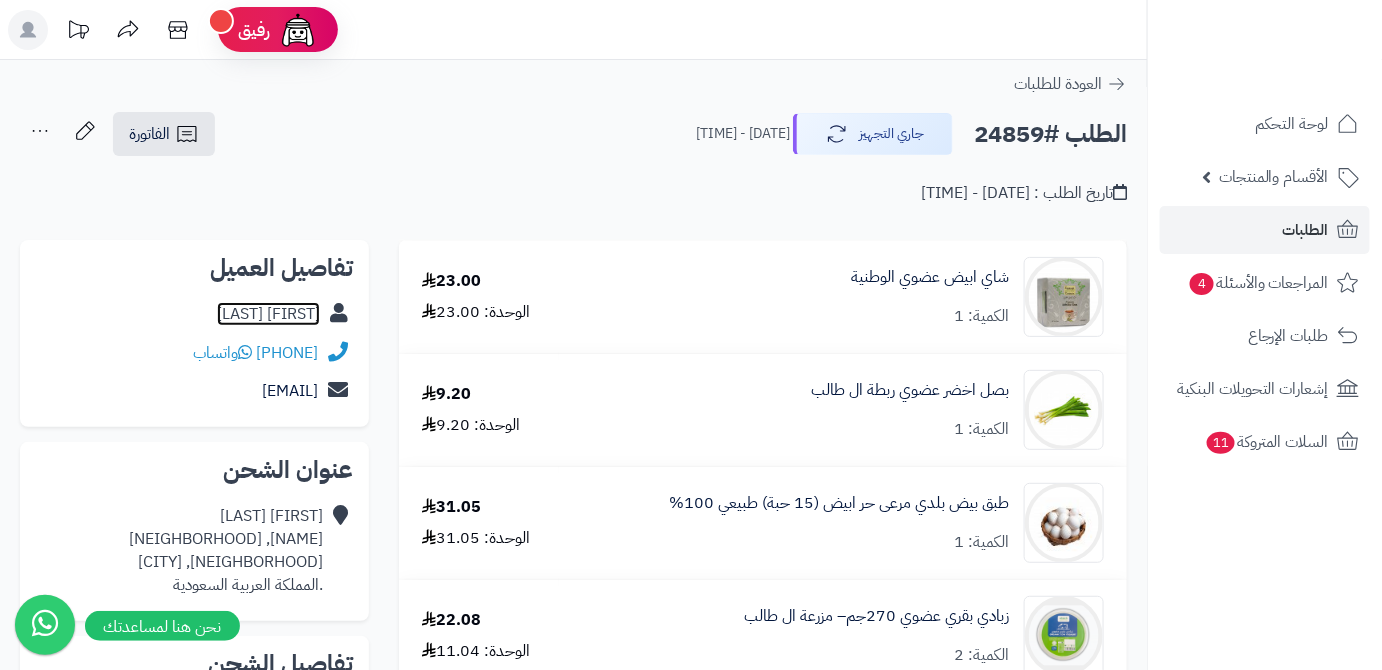copy on "Asmaa  Abdellatif" 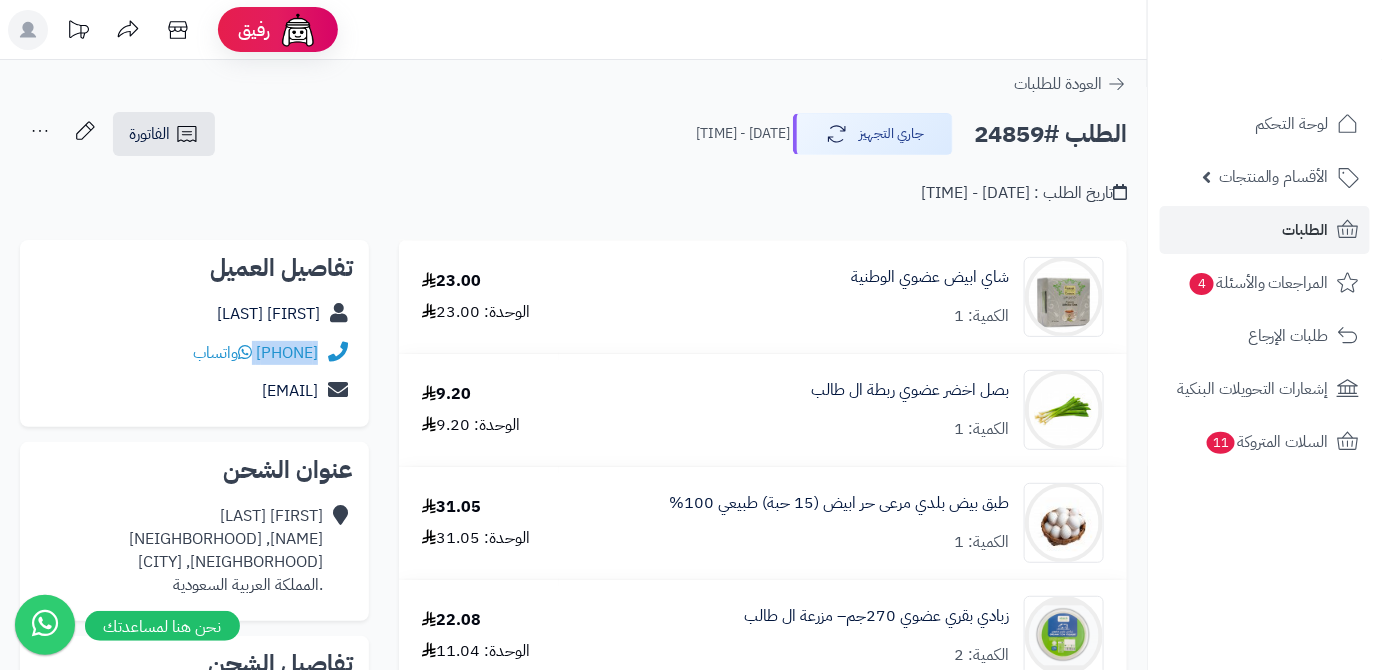 drag, startPoint x: 200, startPoint y: 346, endPoint x: 320, endPoint y: 345, distance: 120.004166 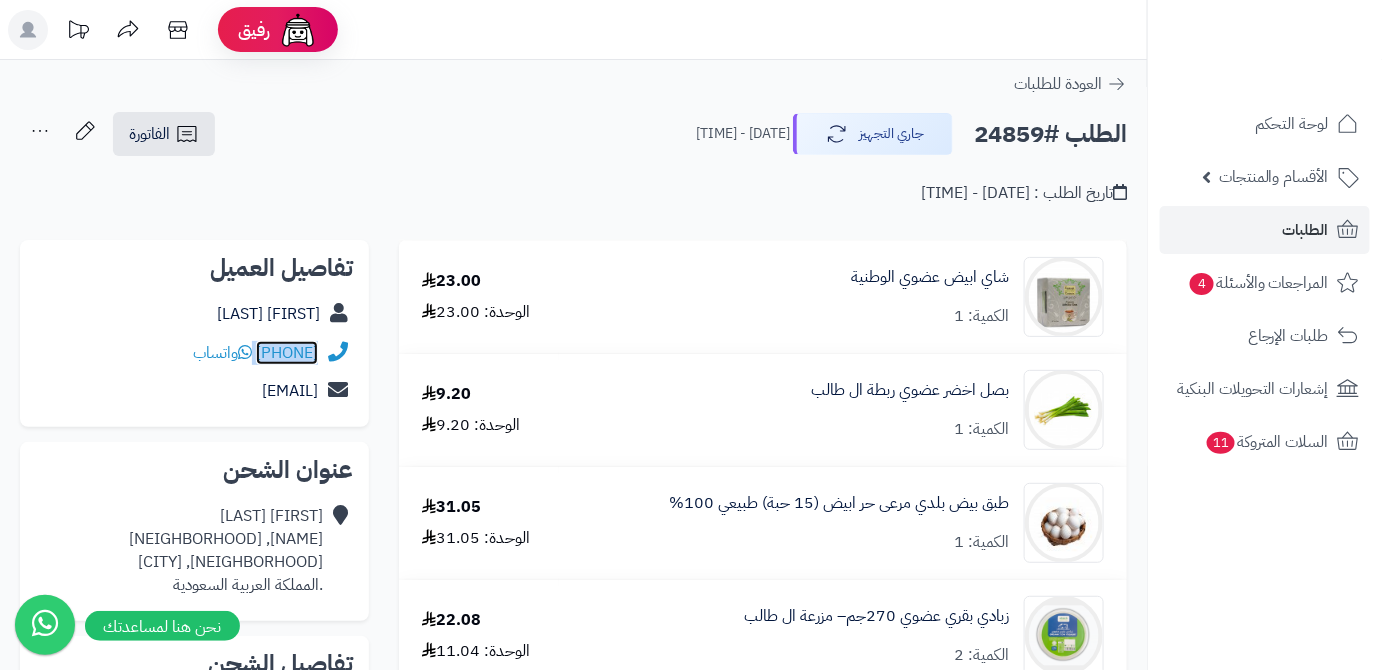copy on "966541298985" 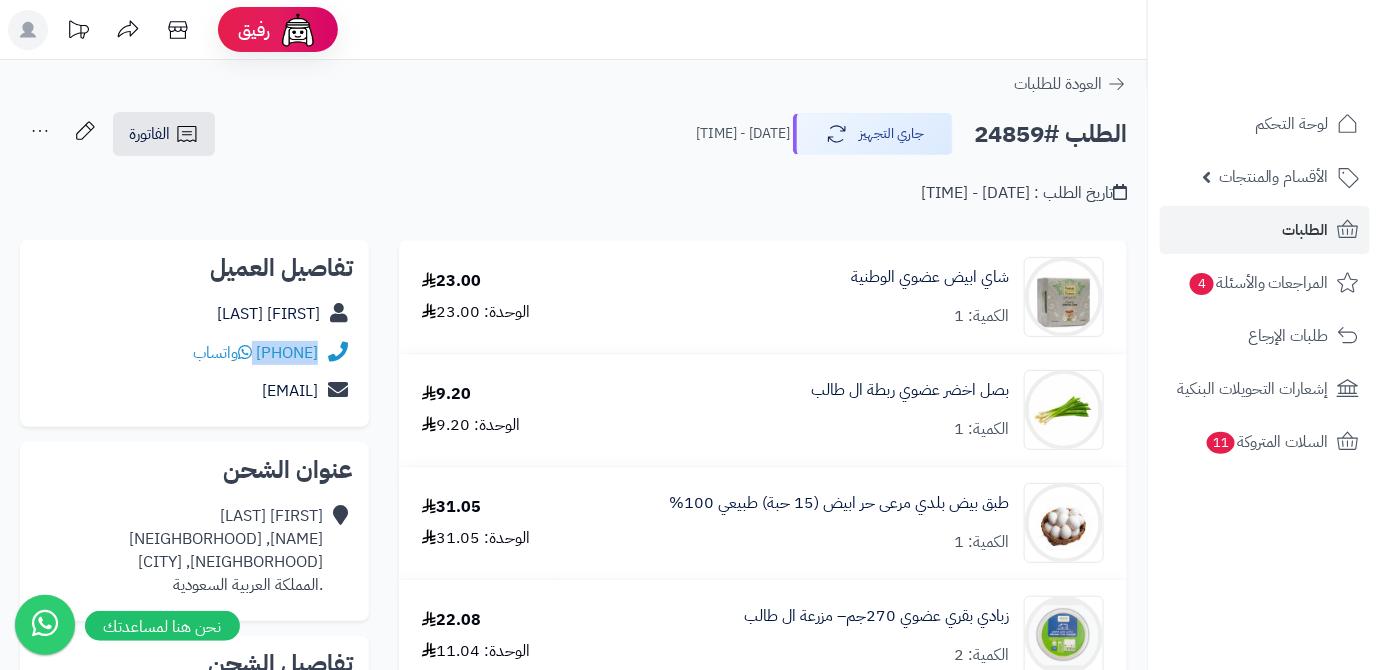 drag, startPoint x: 127, startPoint y: 390, endPoint x: 403, endPoint y: 390, distance: 276 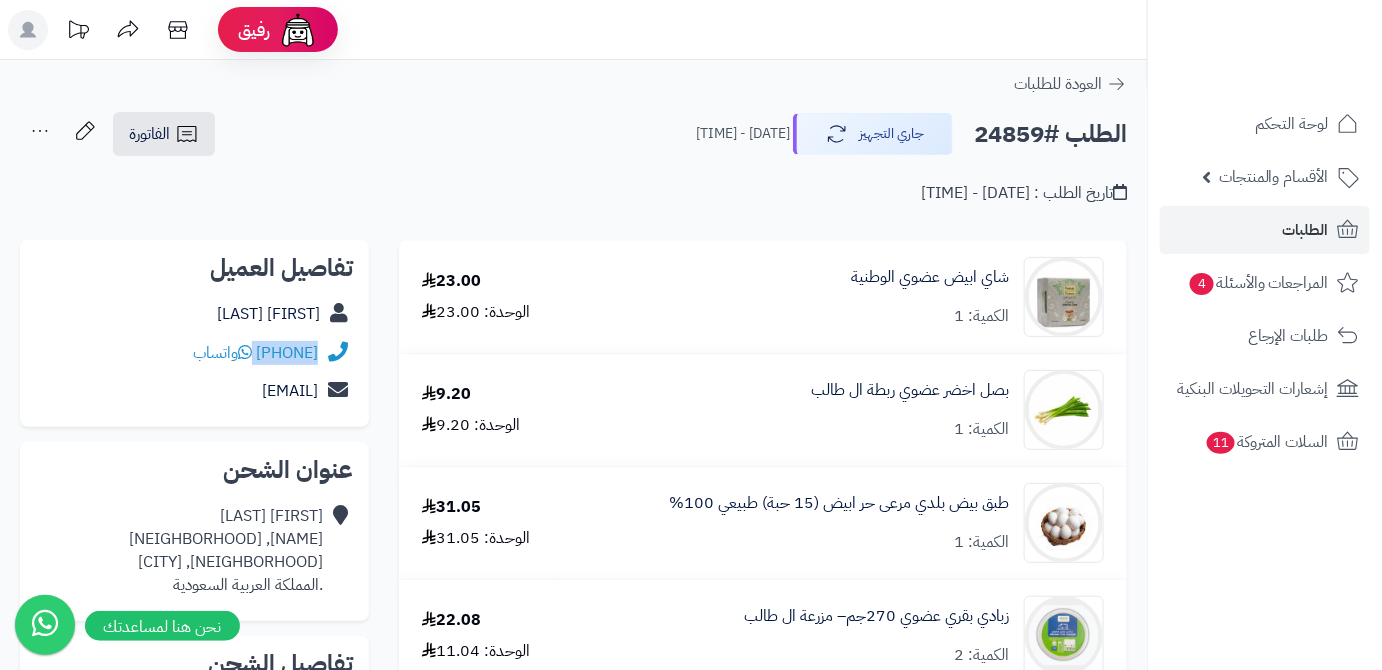 click on "asmaa0163@gmail.com" at bounding box center [194, 391] 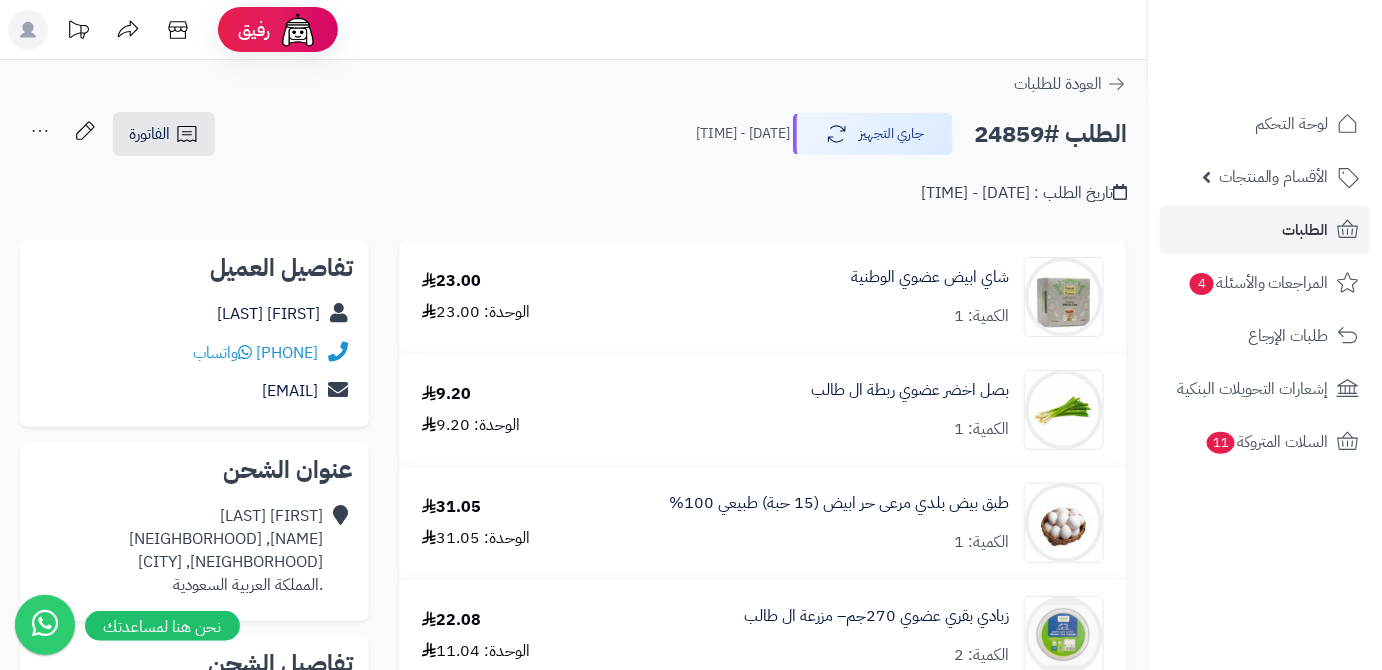 drag, startPoint x: 137, startPoint y: 391, endPoint x: 328, endPoint y: 404, distance: 191.4419 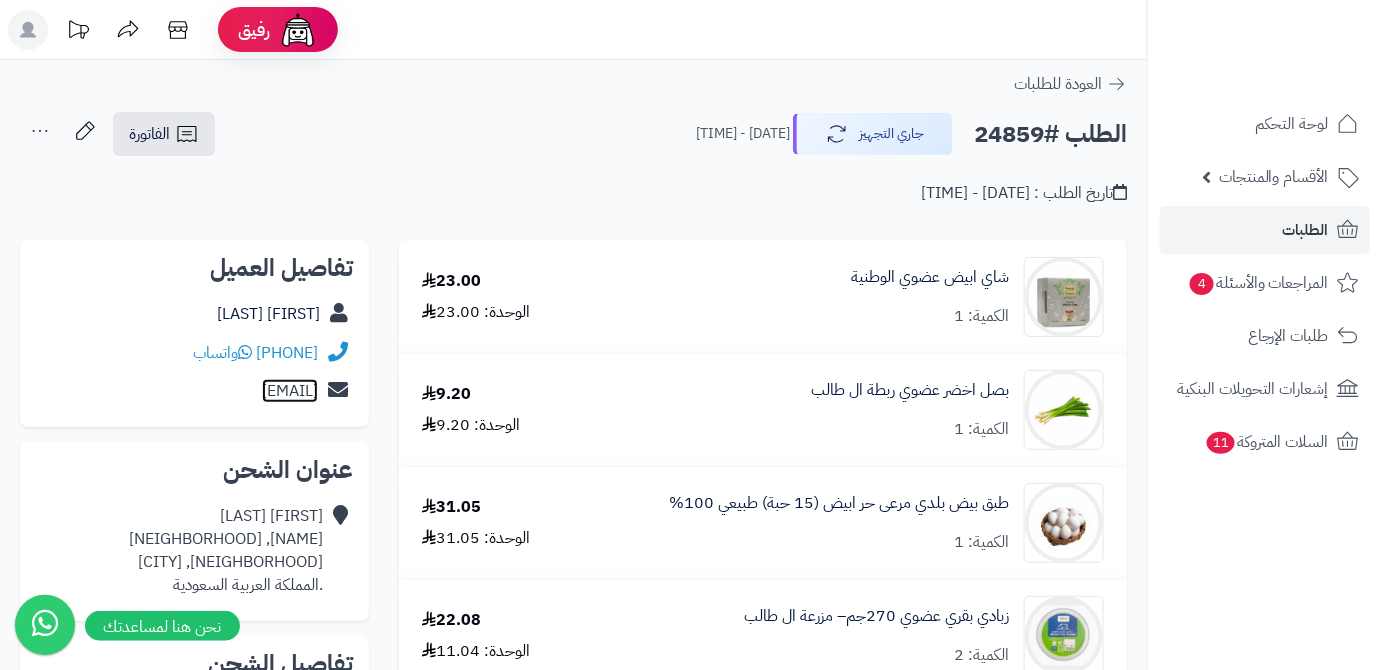 copy on "asmaa0163@gmail.com" 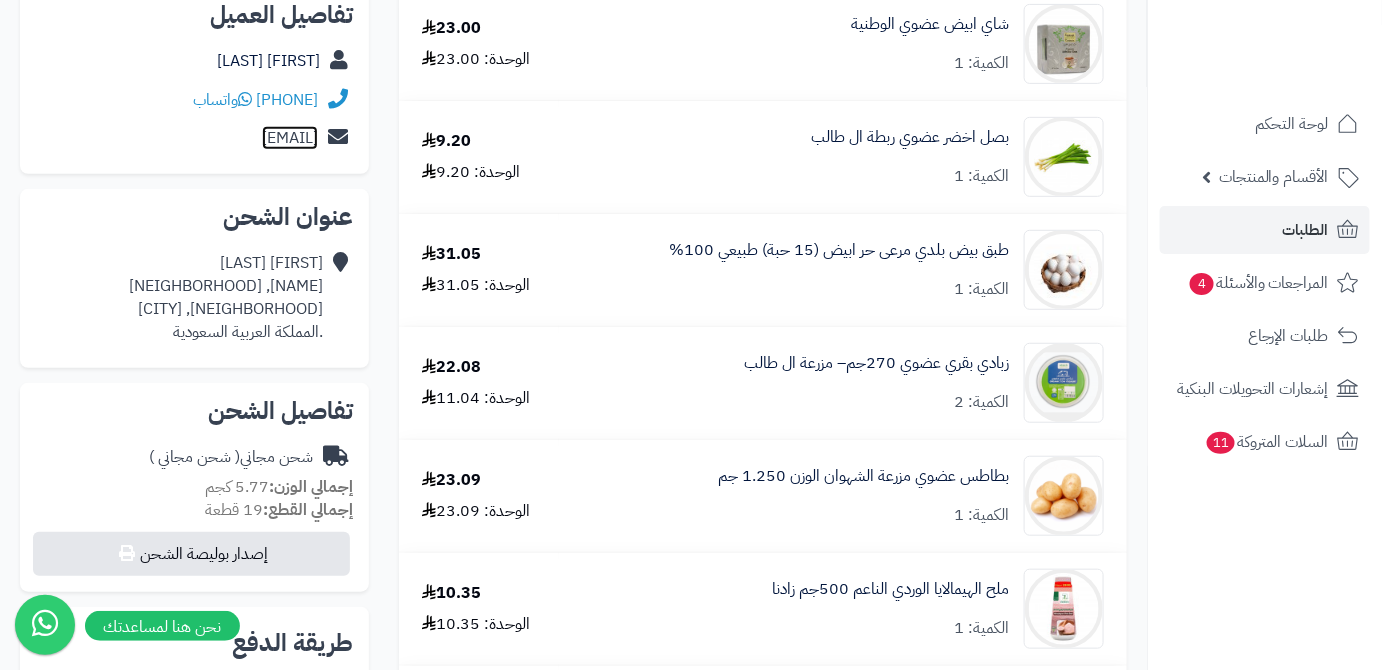 scroll, scrollTop: 272, scrollLeft: 0, axis: vertical 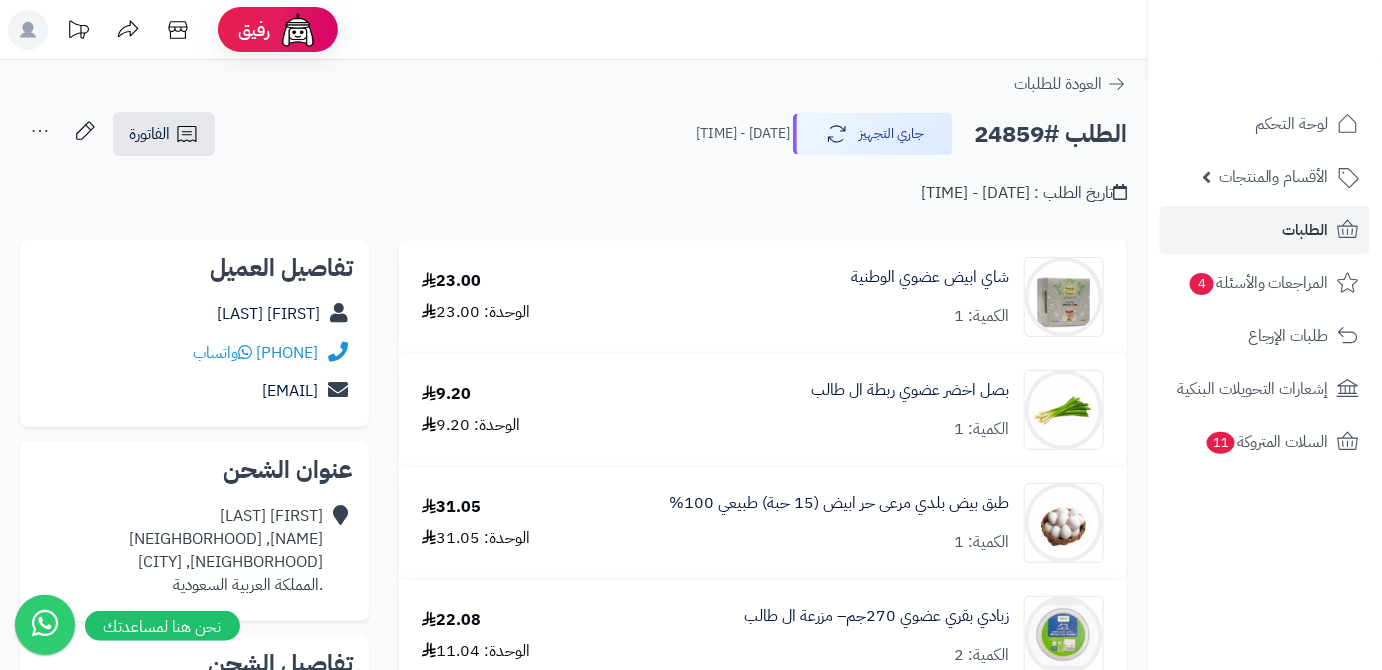 click on "الطلب #24859" at bounding box center [1050, 134] 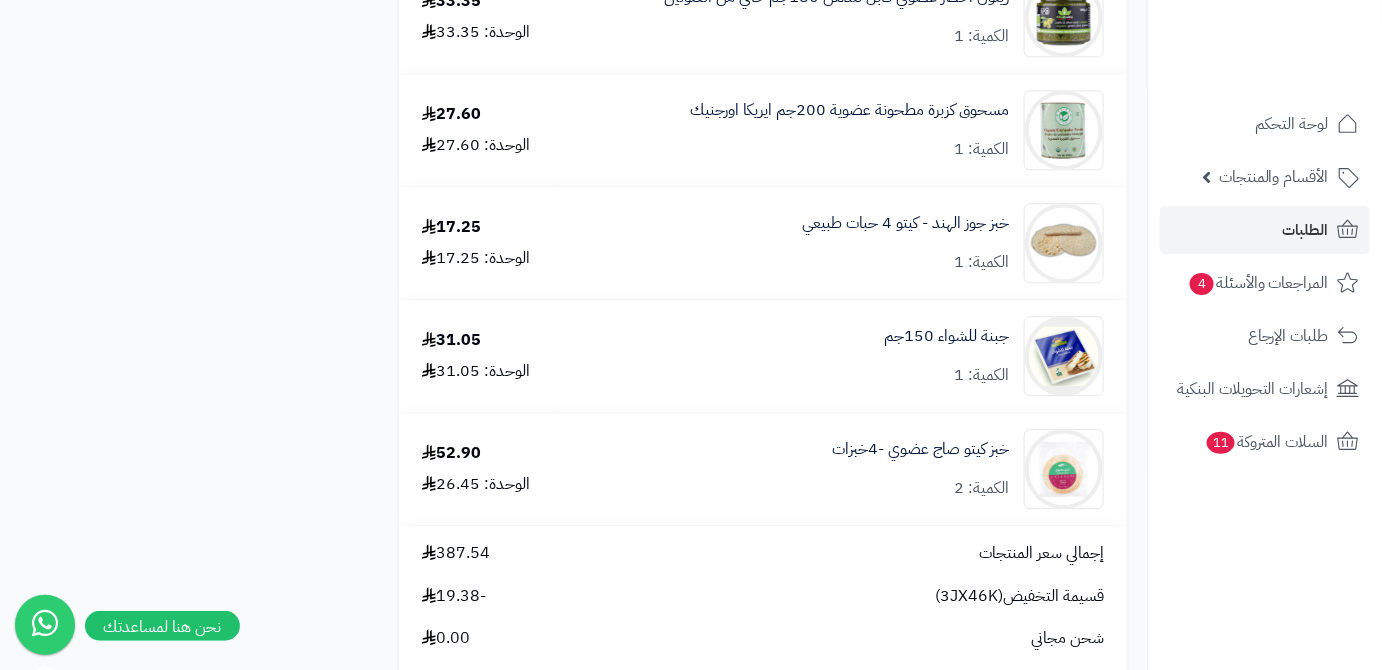 scroll, scrollTop: 1909, scrollLeft: 0, axis: vertical 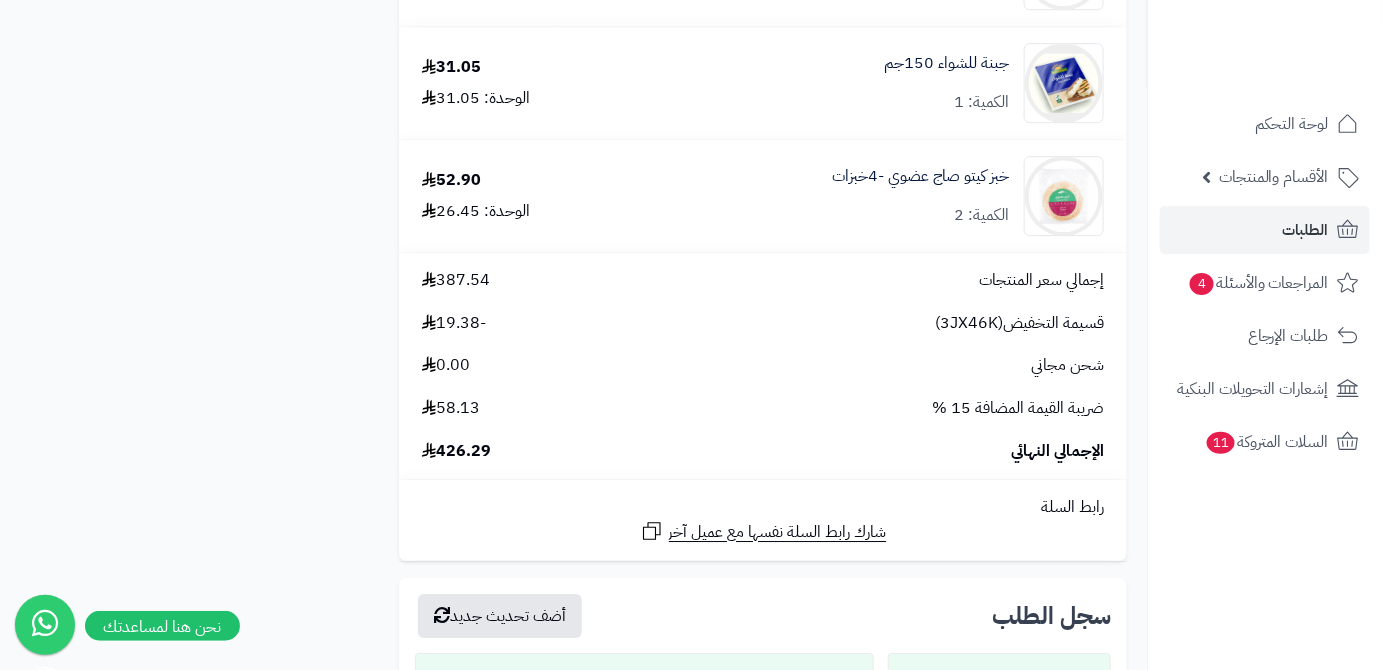 drag, startPoint x: 437, startPoint y: 455, endPoint x: 490, endPoint y: 454, distance: 53.009434 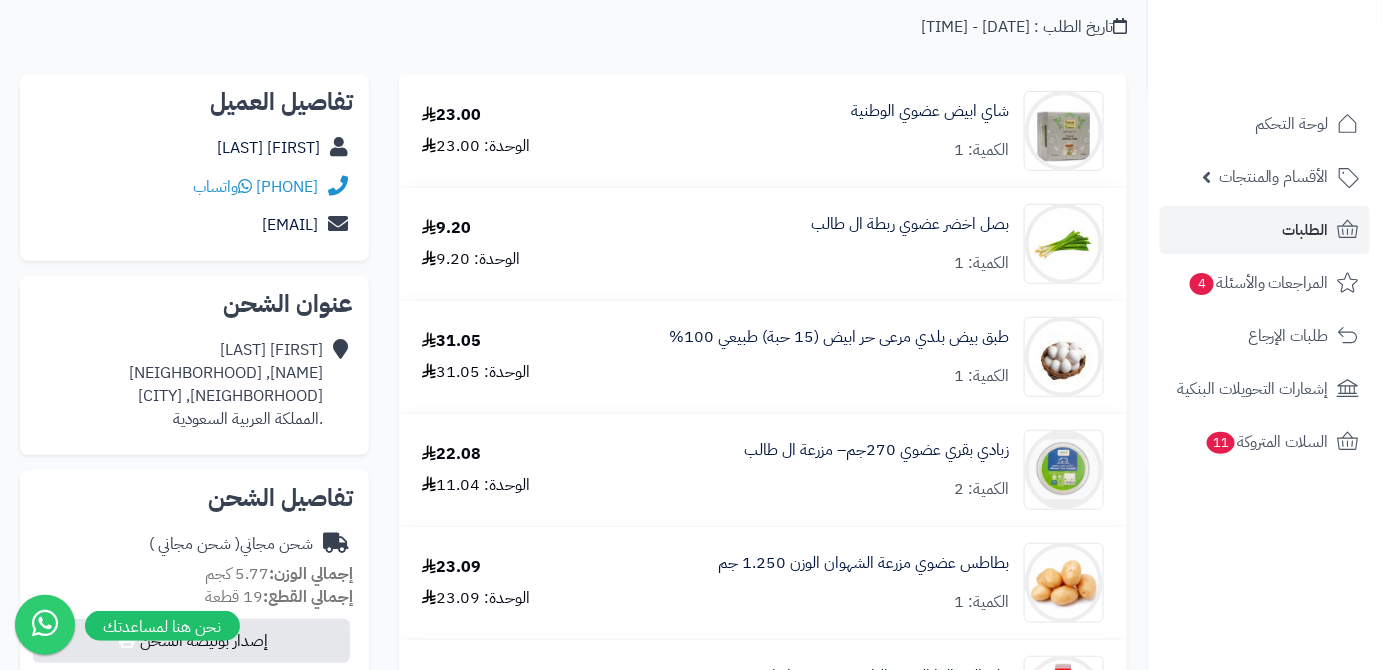 scroll, scrollTop: 181, scrollLeft: 0, axis: vertical 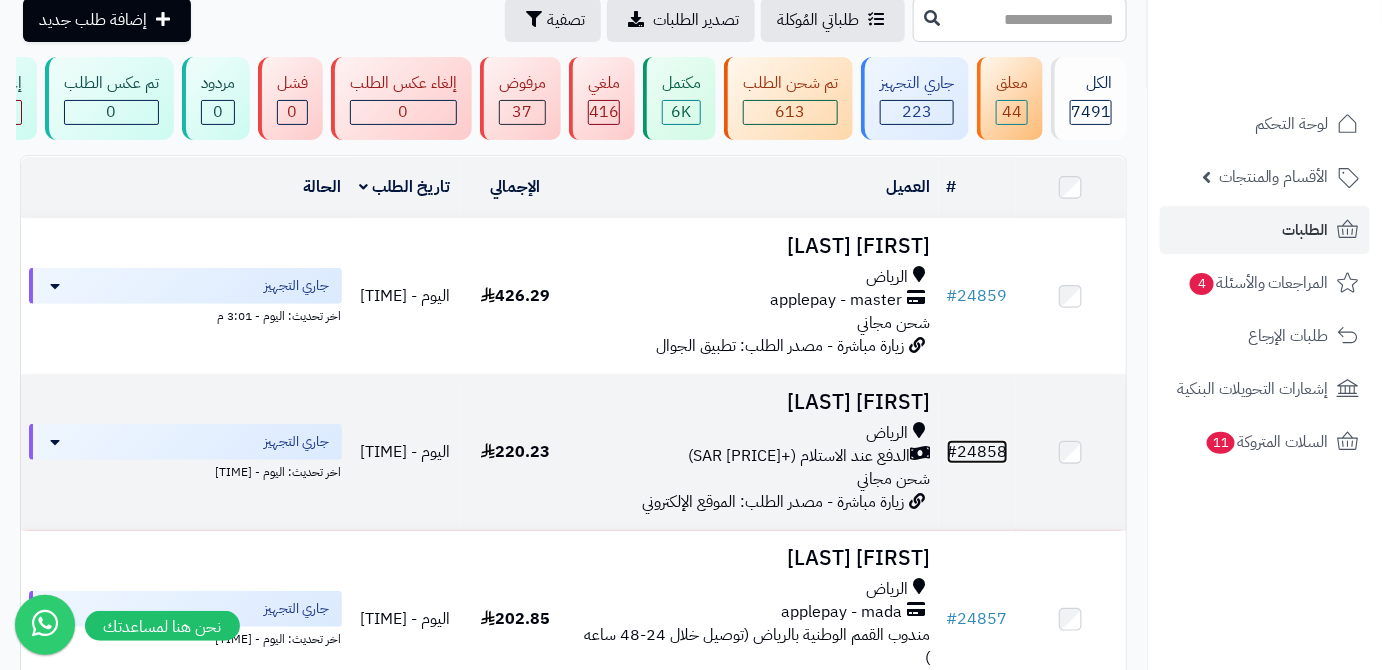click on "# 24858" at bounding box center (977, 452) 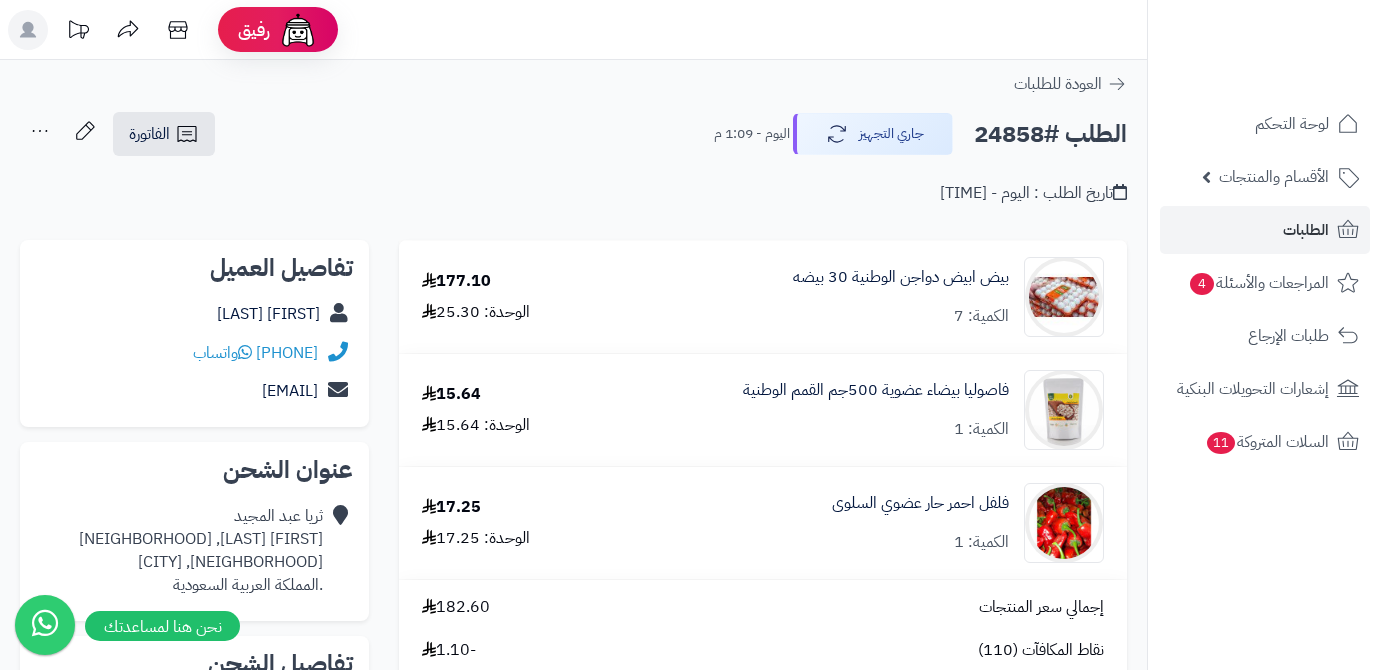 scroll, scrollTop: 0, scrollLeft: 0, axis: both 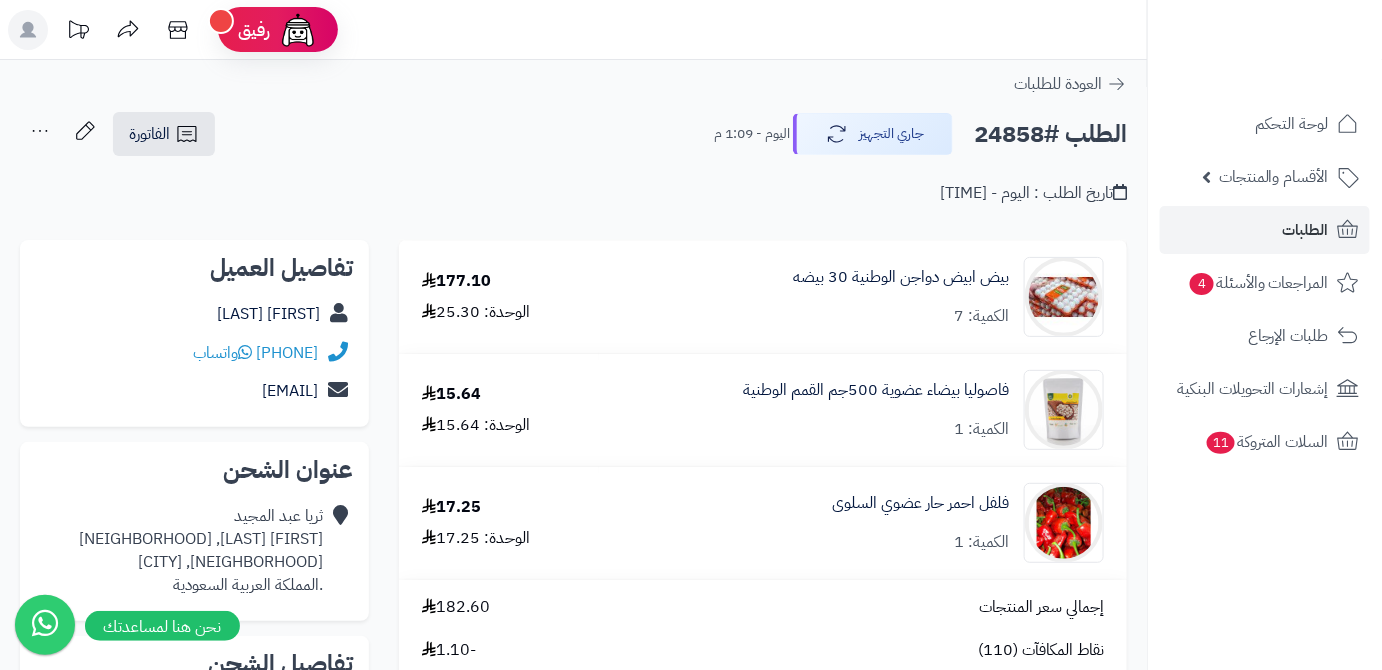 drag, startPoint x: 225, startPoint y: 315, endPoint x: 320, endPoint y: 320, distance: 95.131485 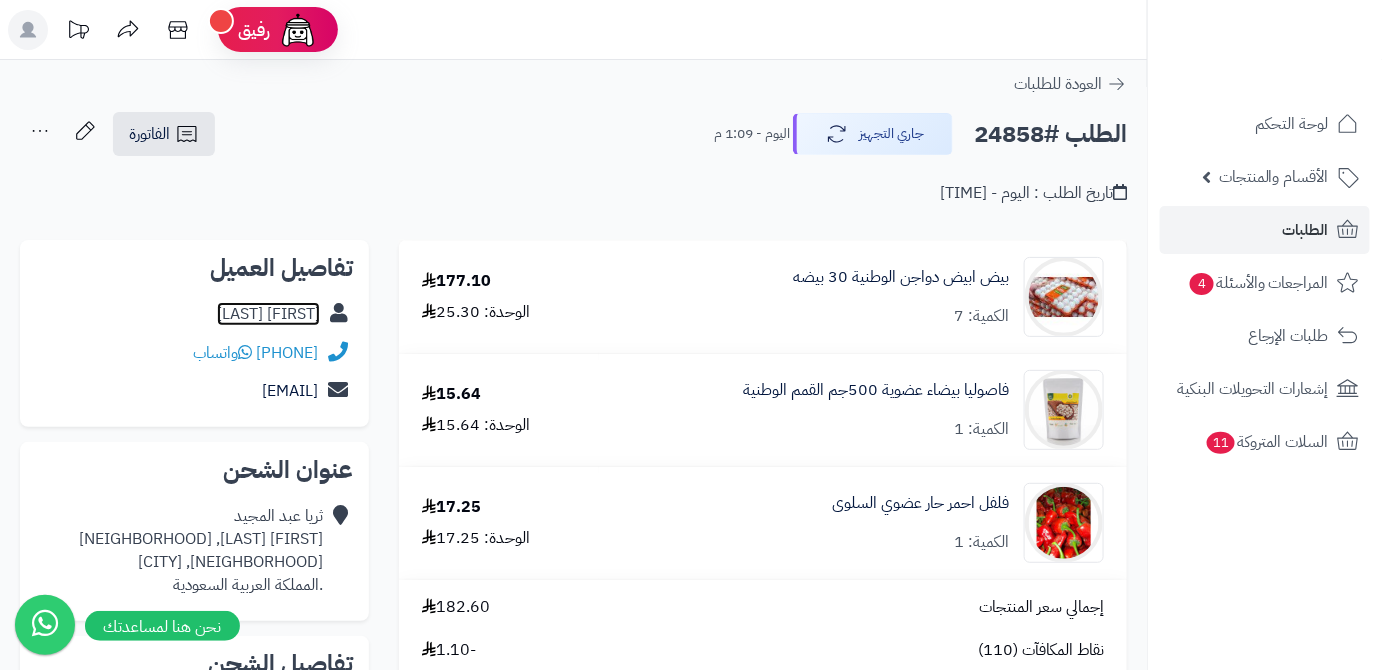 copy on "ثريا  عبد المجيد" 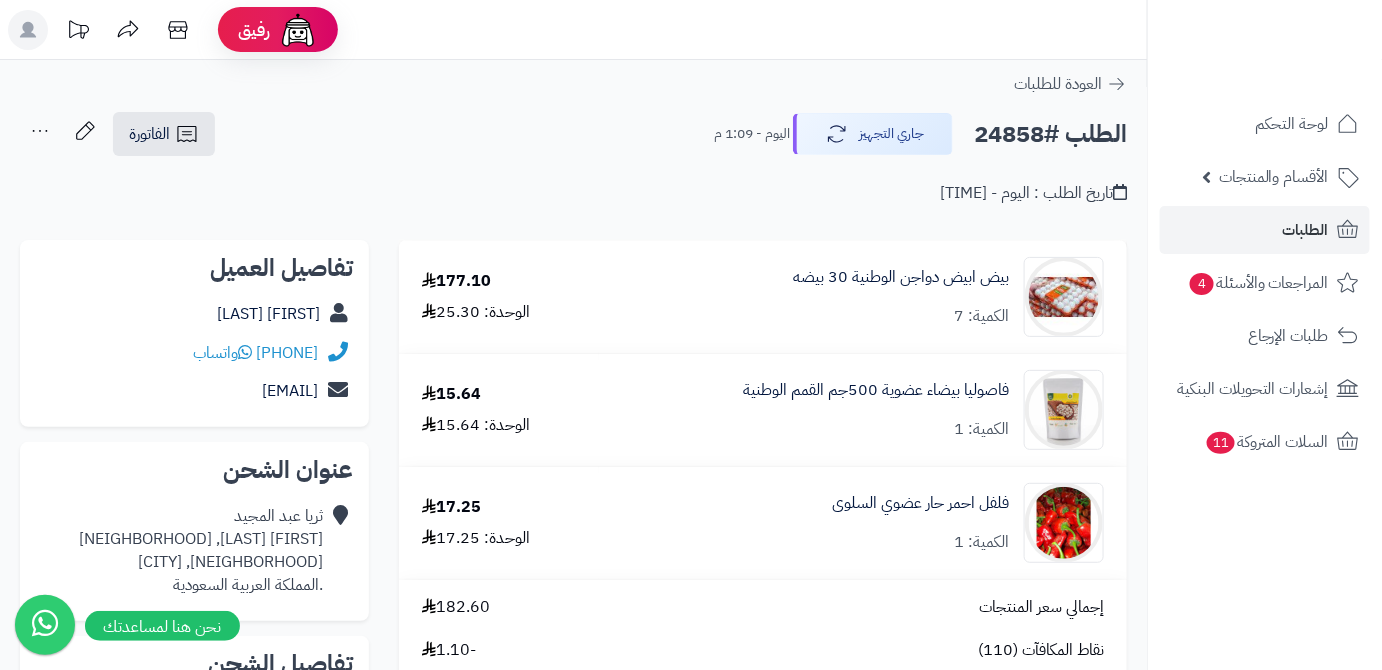 click on "الطلب #24858" at bounding box center (1050, 134) 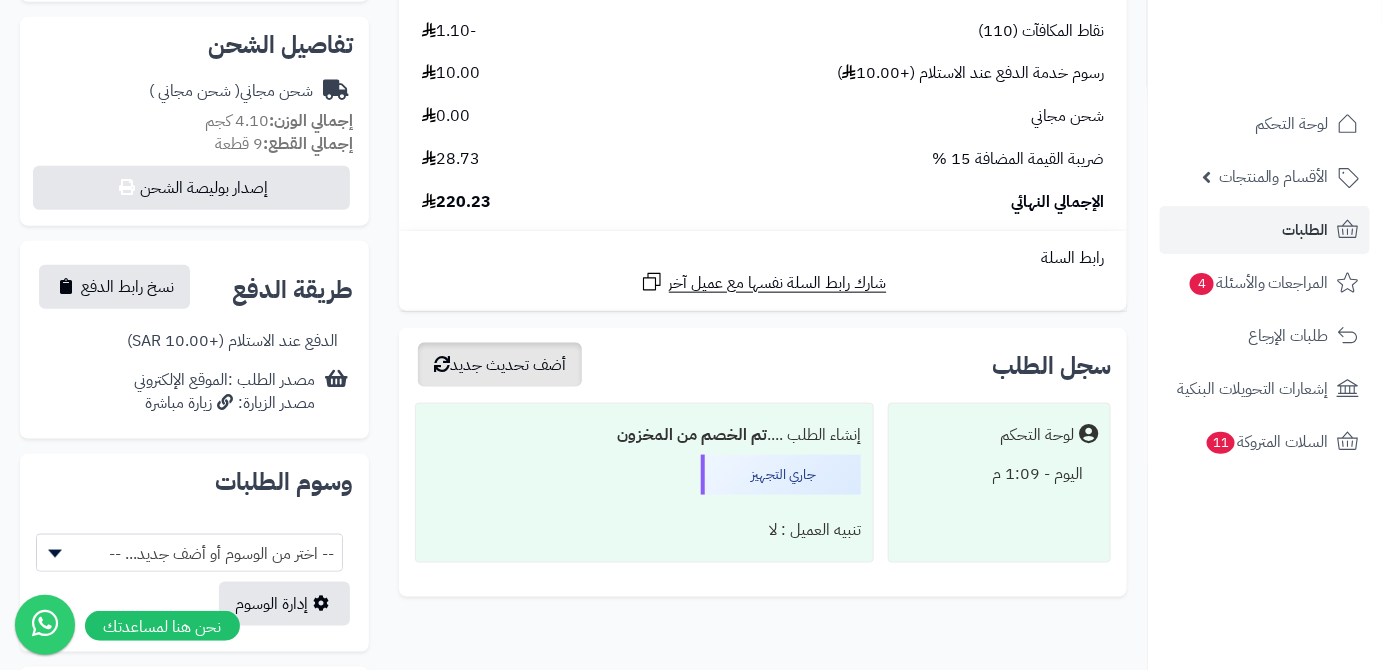 scroll, scrollTop: 636, scrollLeft: 0, axis: vertical 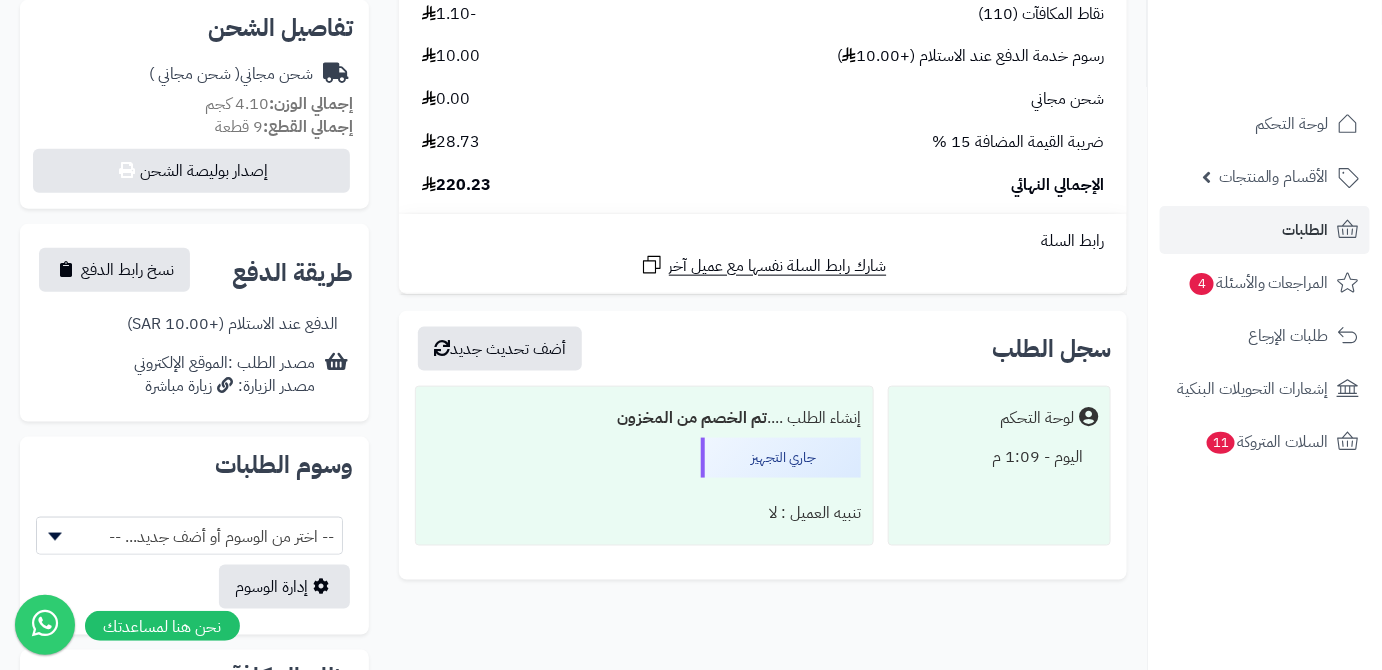 drag, startPoint x: 436, startPoint y: 184, endPoint x: 495, endPoint y: 184, distance: 59 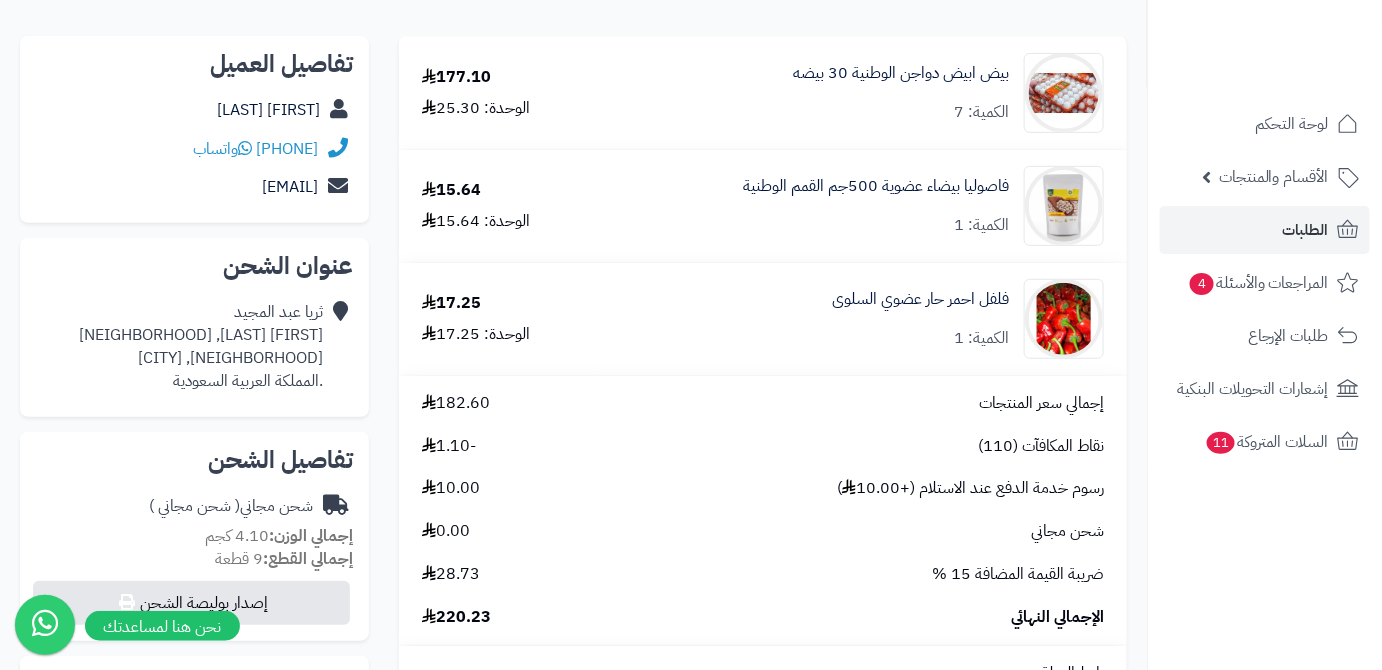 scroll, scrollTop: 0, scrollLeft: 0, axis: both 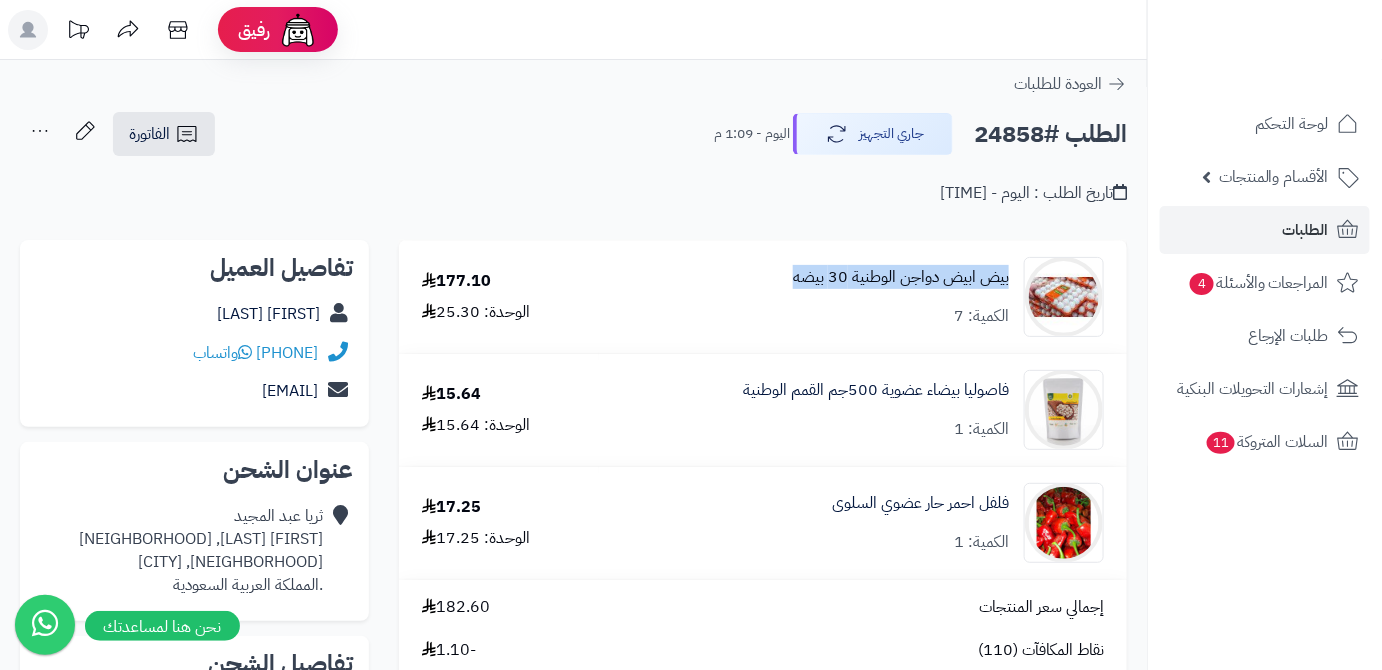 drag, startPoint x: 1013, startPoint y: 272, endPoint x: 796, endPoint y: 264, distance: 217.14742 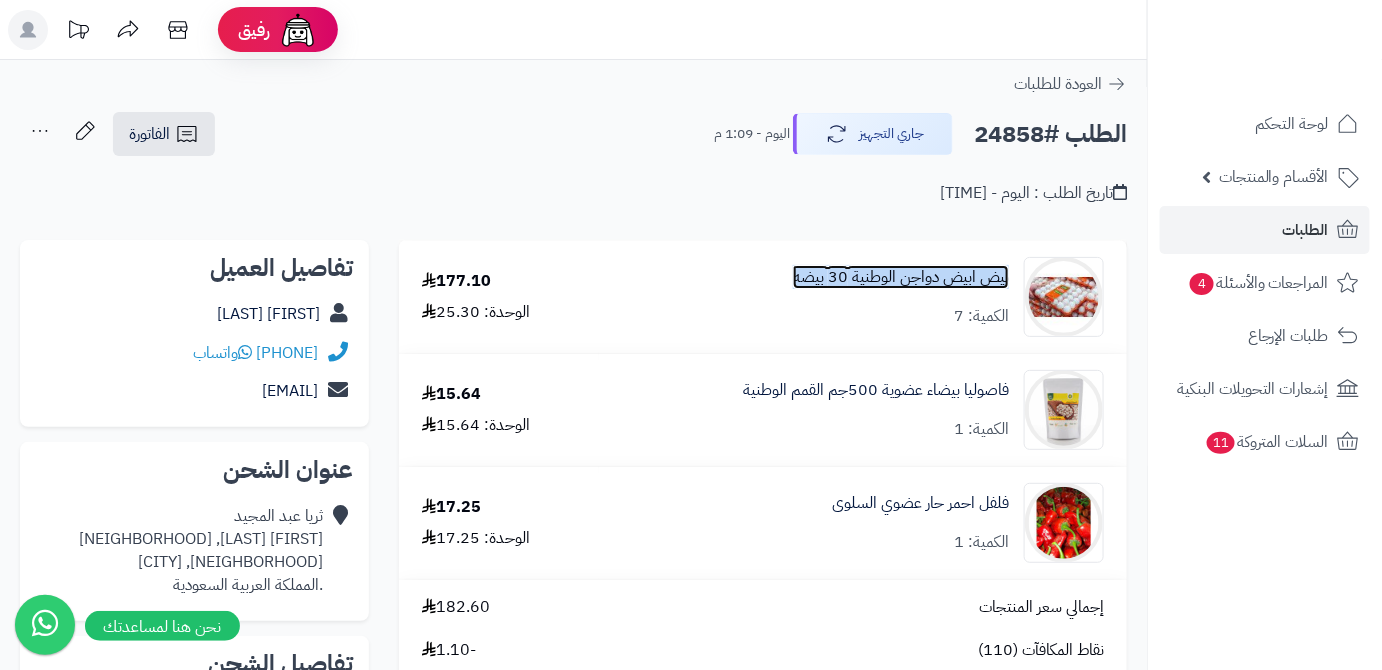 copy on "بيض ابيض دواجن الوطنية 30 بيضه" 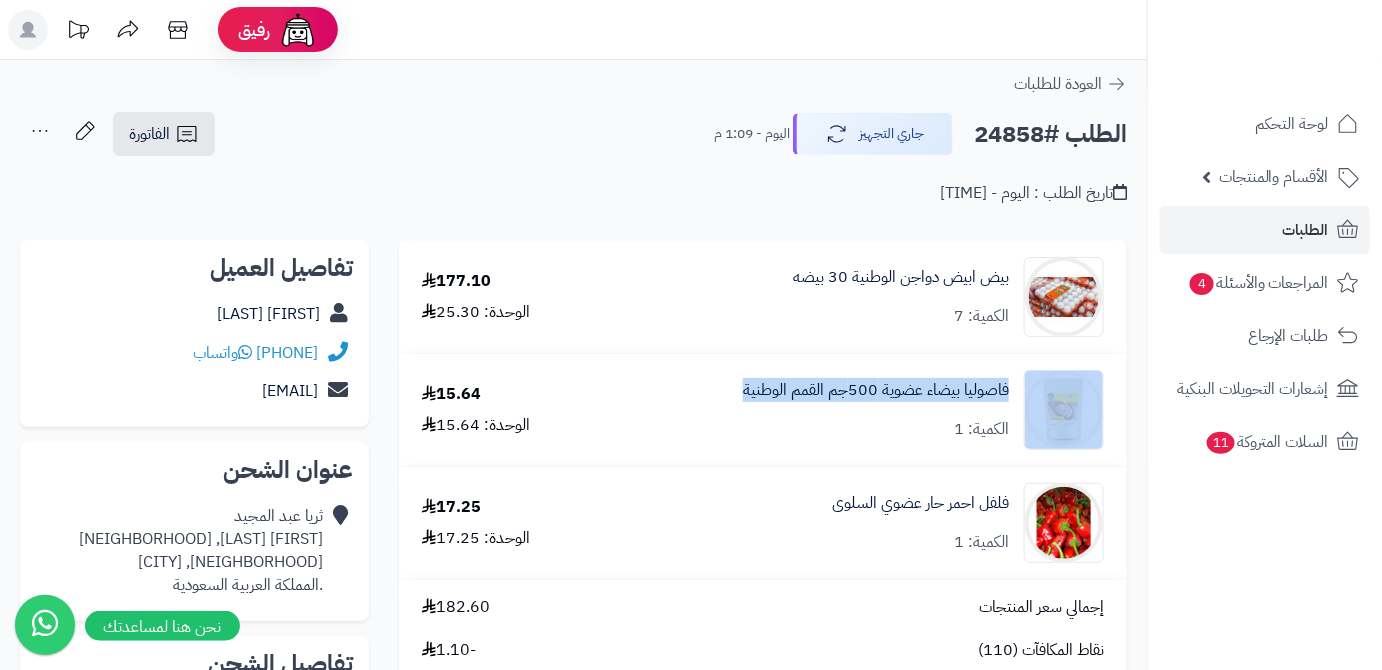 drag, startPoint x: 759, startPoint y: 395, endPoint x: 1021, endPoint y: 399, distance: 262.03052 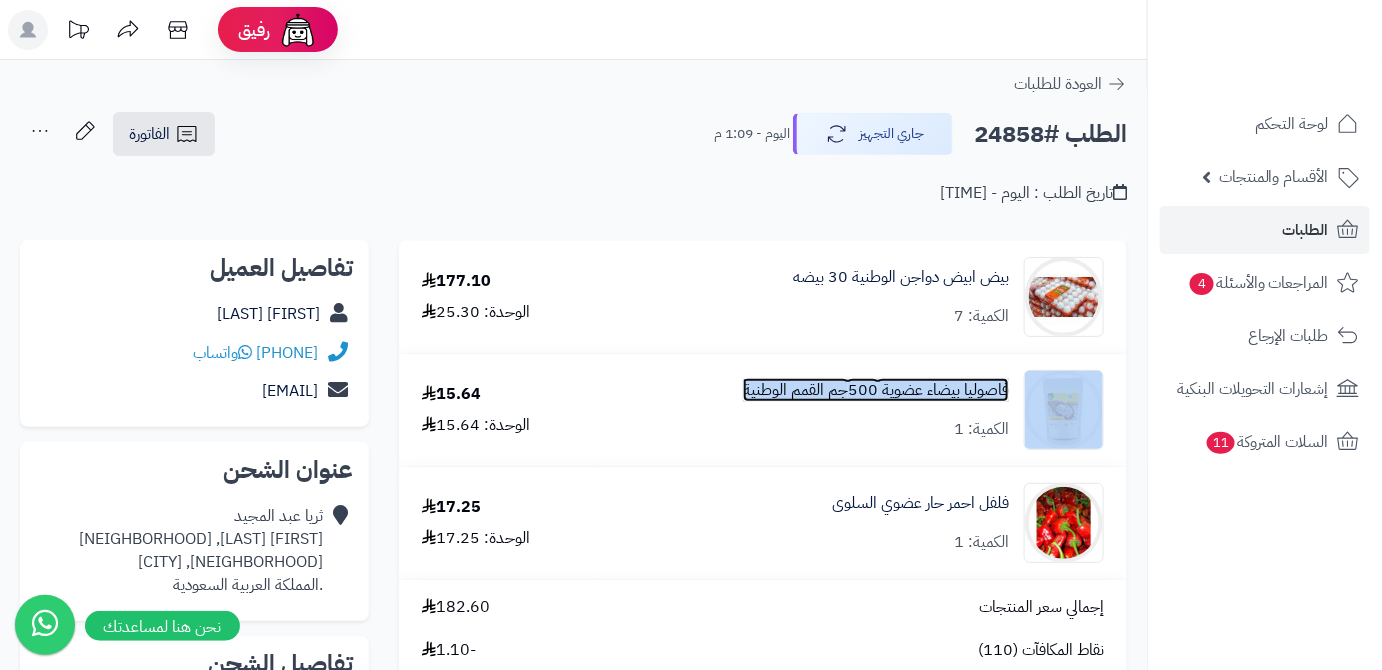 copy on "فاصوليا بيضاء عضوية 500جم القمم الوطنية" 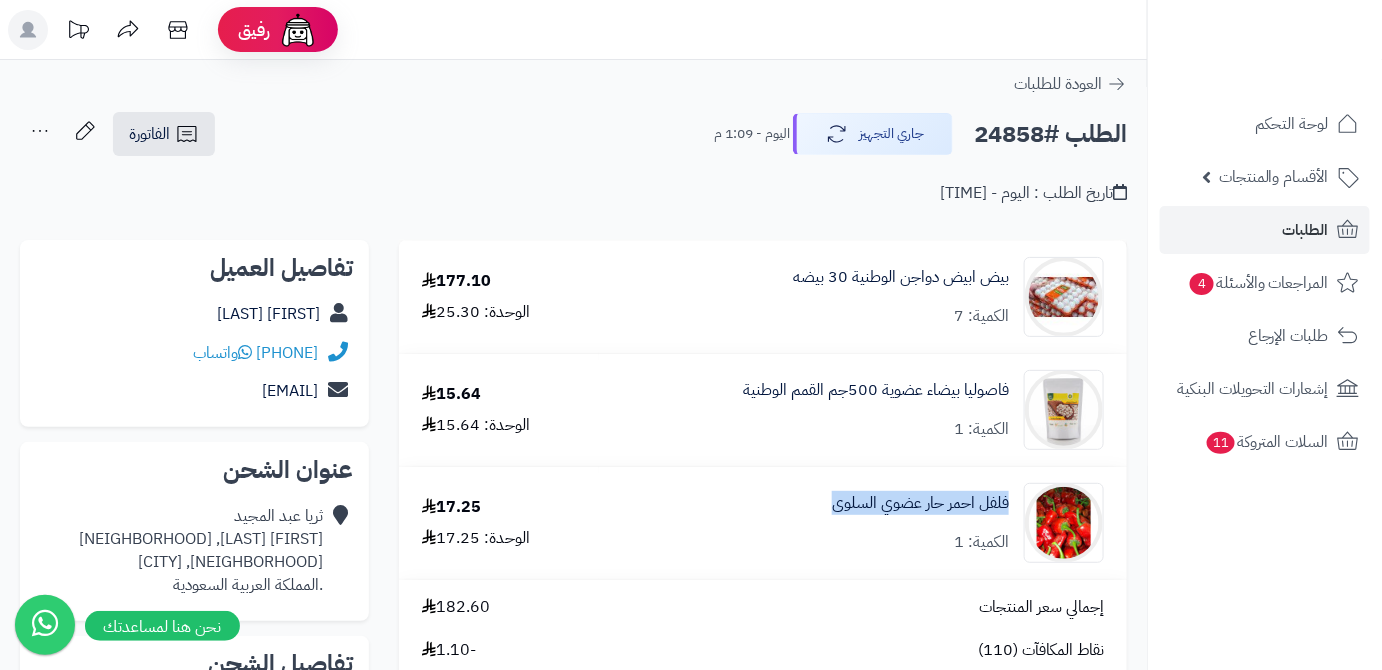 drag, startPoint x: 819, startPoint y: 511, endPoint x: 1016, endPoint y: 509, distance: 197.01015 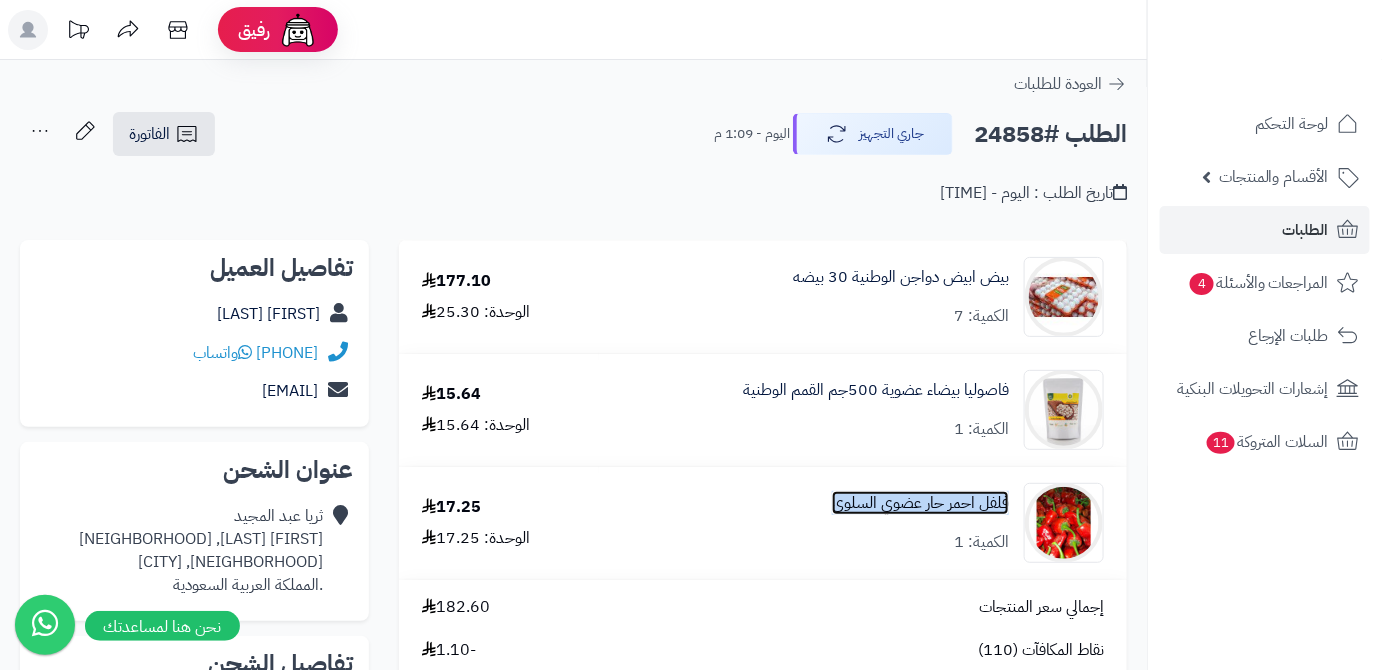 copy on "فلفل احمر حار عضوي السلوى" 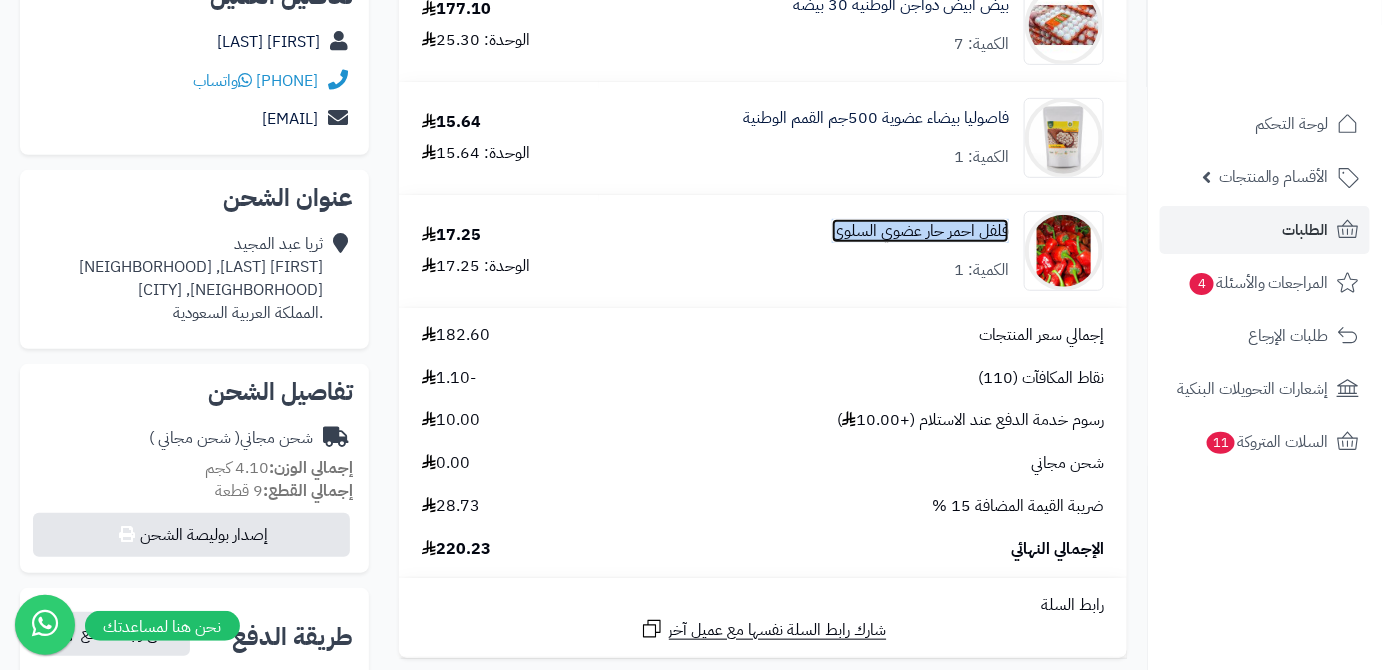 scroll, scrollTop: 90, scrollLeft: 0, axis: vertical 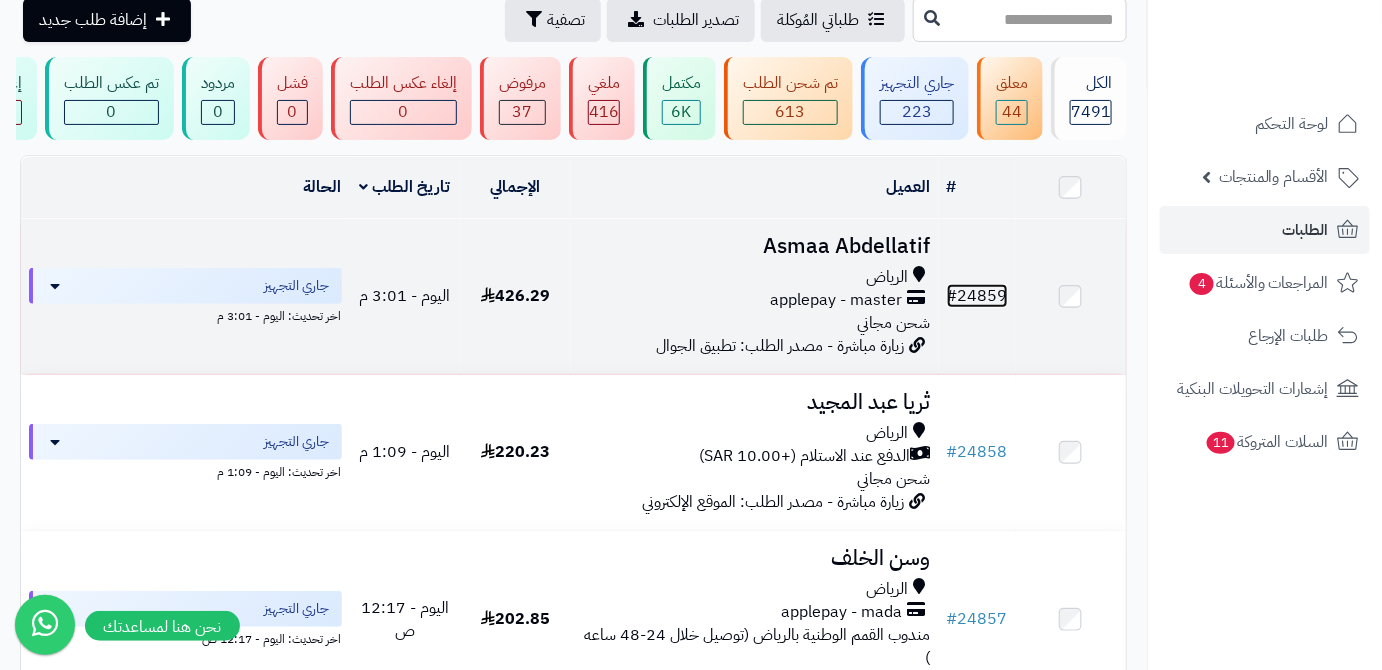 click on "# 24859" at bounding box center [977, 296] 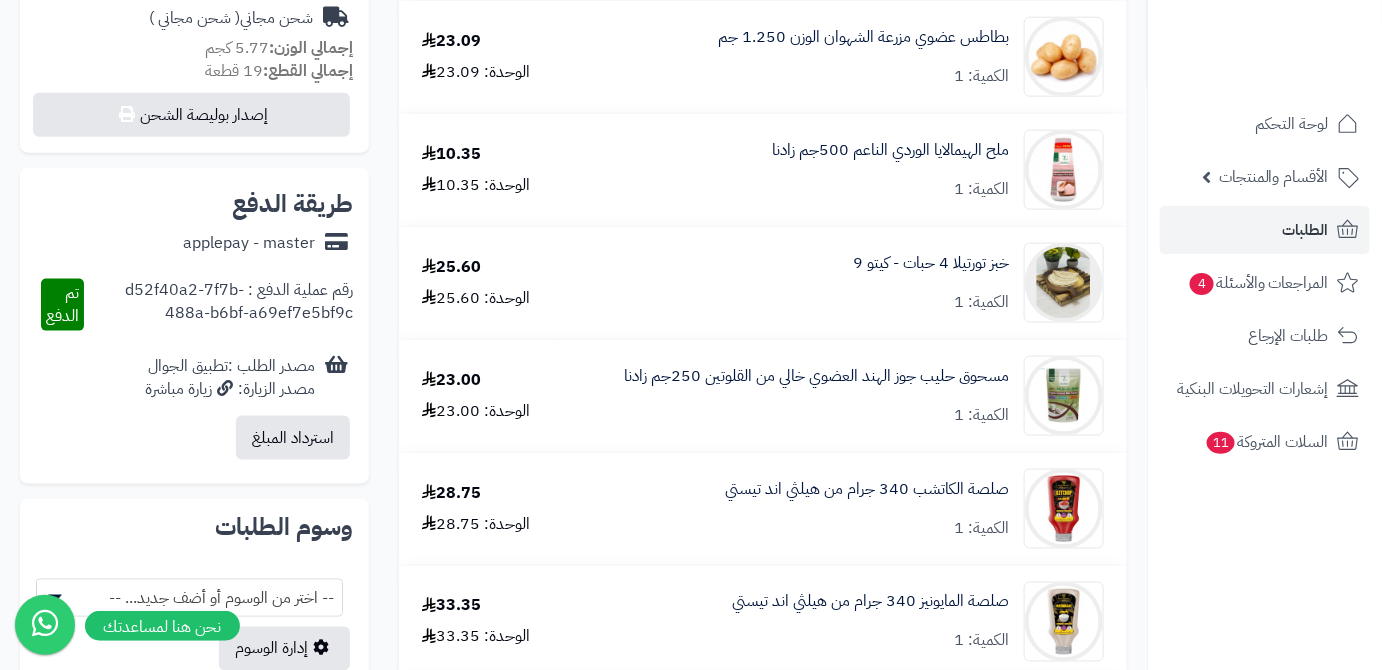 scroll, scrollTop: 727, scrollLeft: 0, axis: vertical 